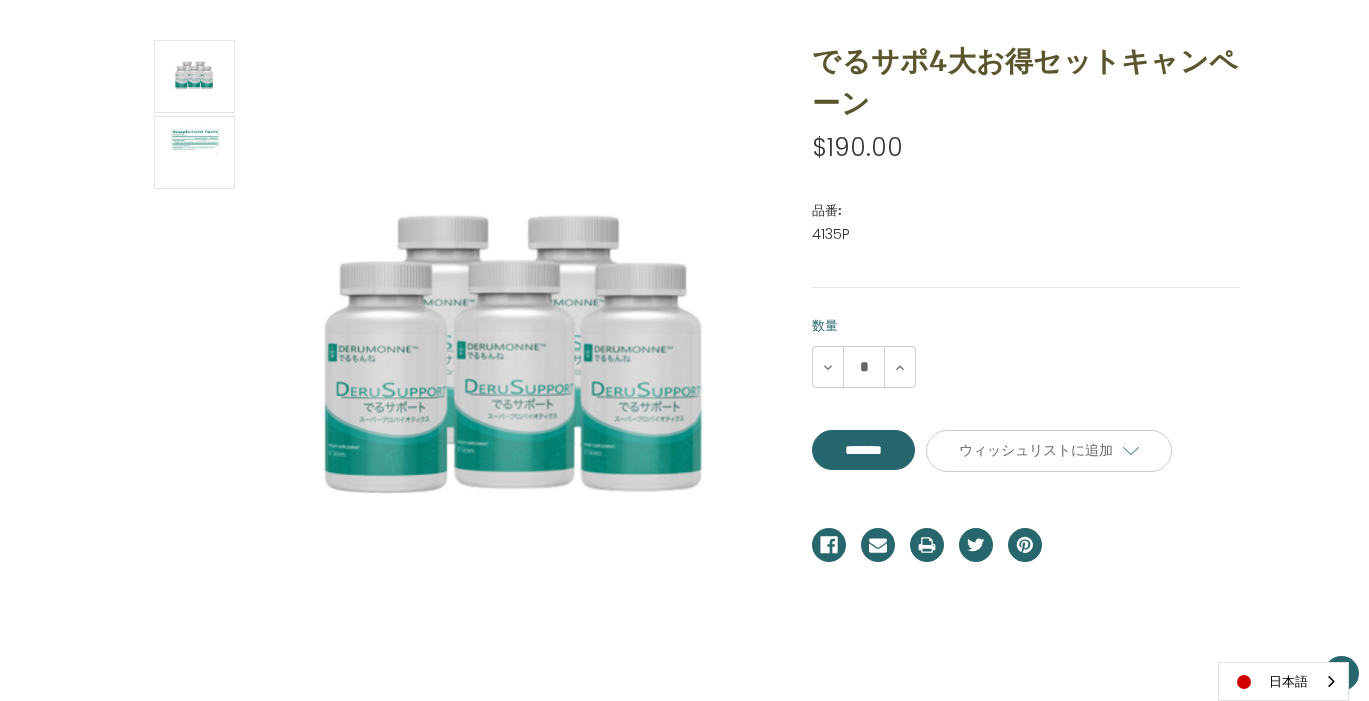 scroll, scrollTop: 266, scrollLeft: 0, axis: vertical 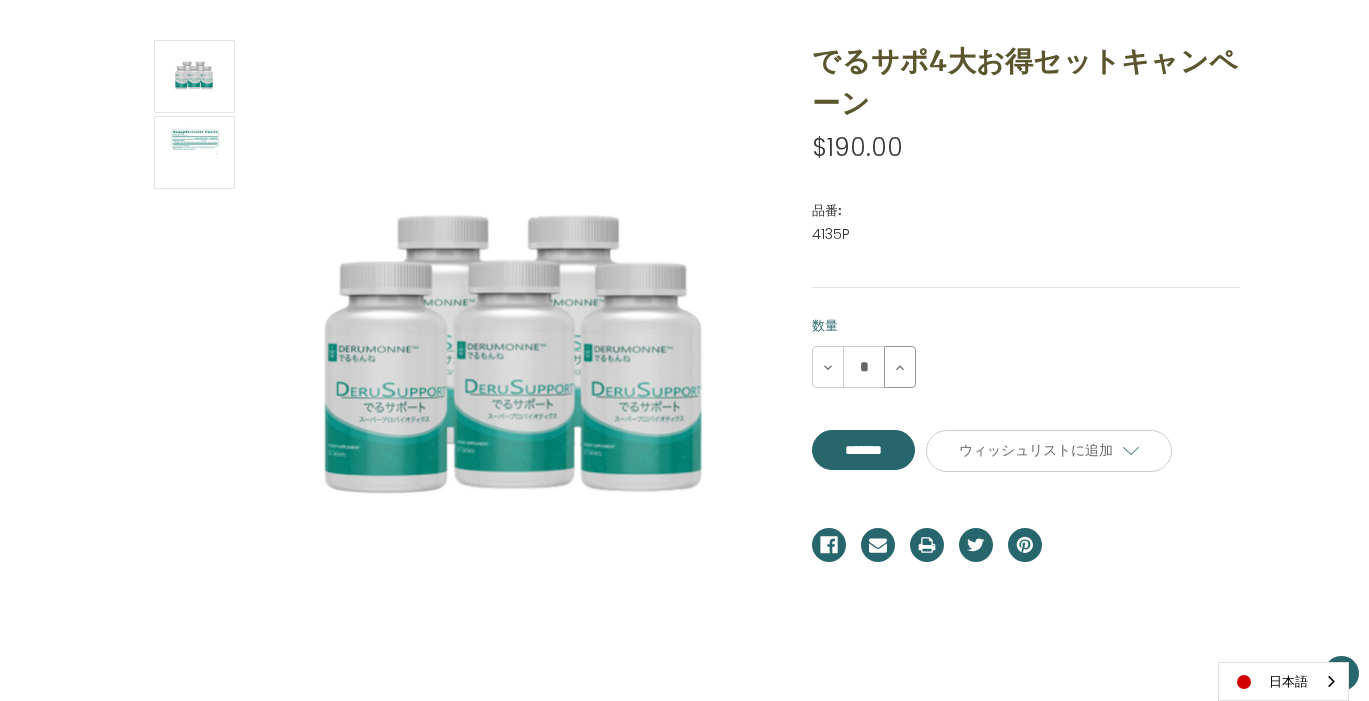 click 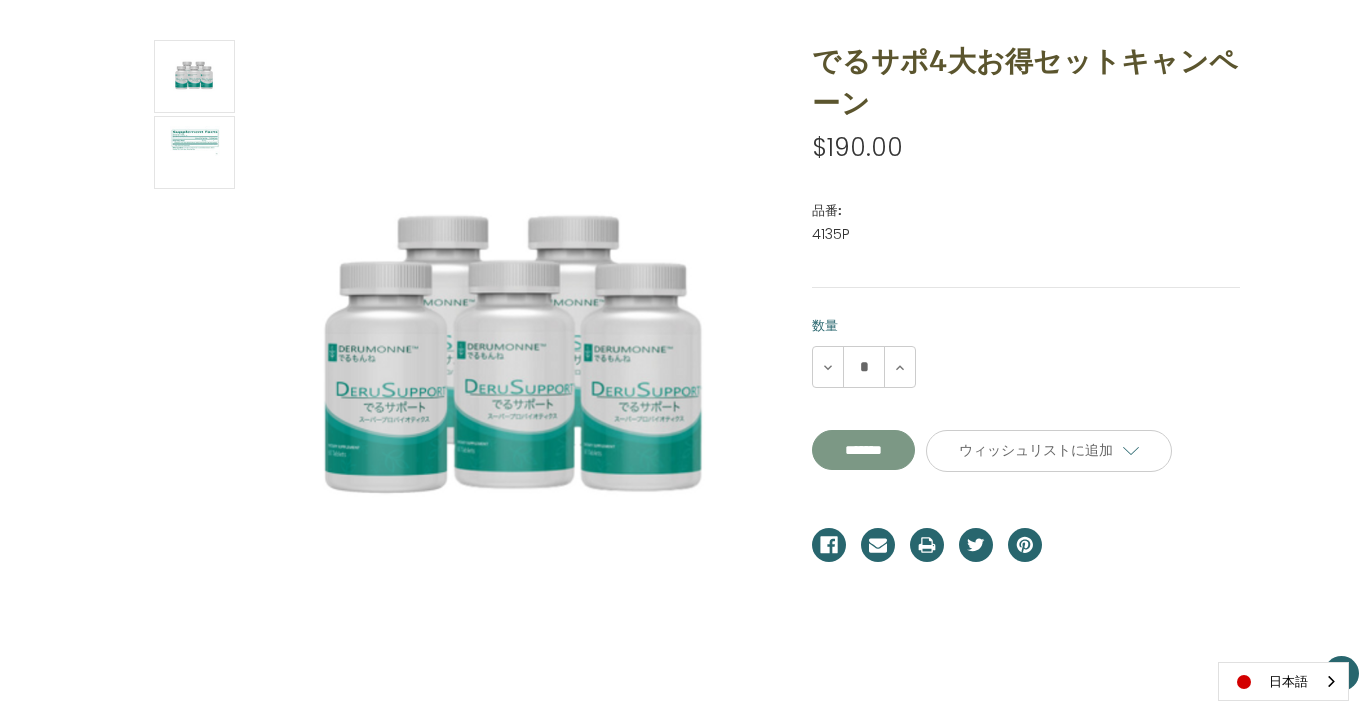 click on "*******" at bounding box center (863, 450) 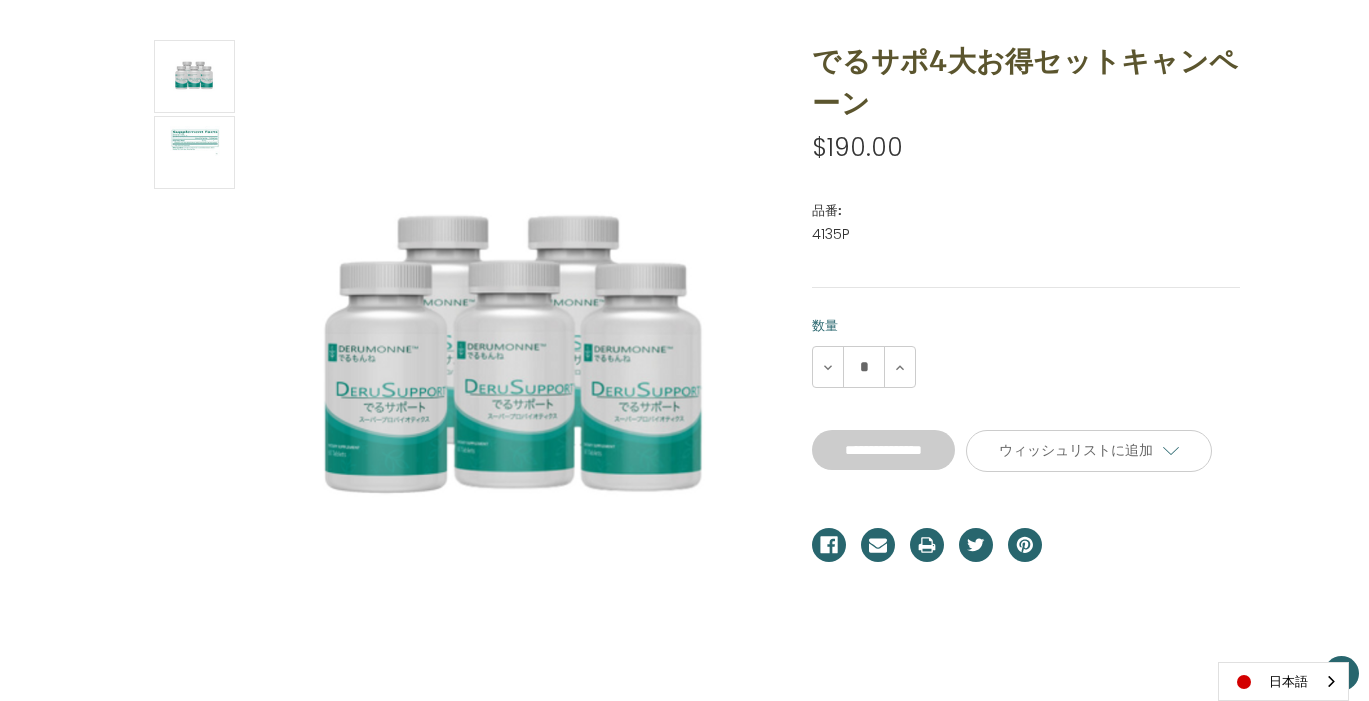 type on "*******" 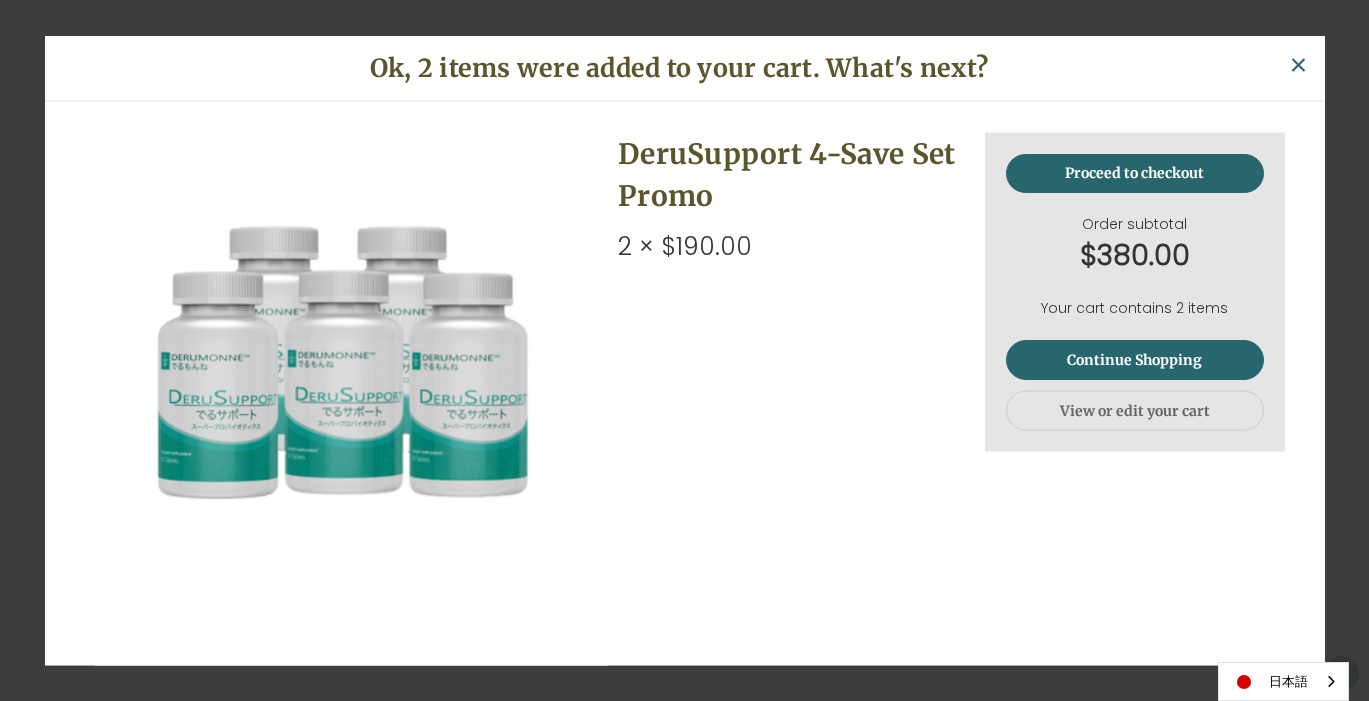 scroll, scrollTop: 15, scrollLeft: 0, axis: vertical 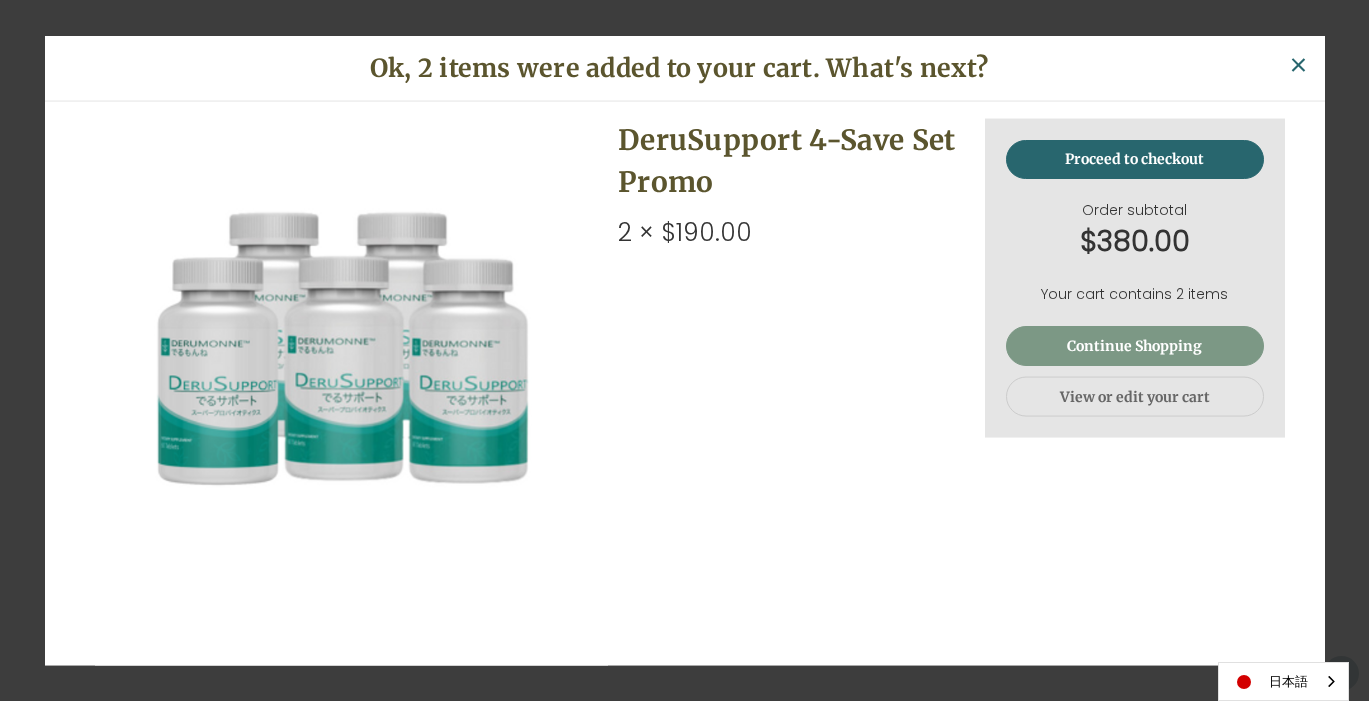 click on "Continue Shopping" at bounding box center [1135, 346] 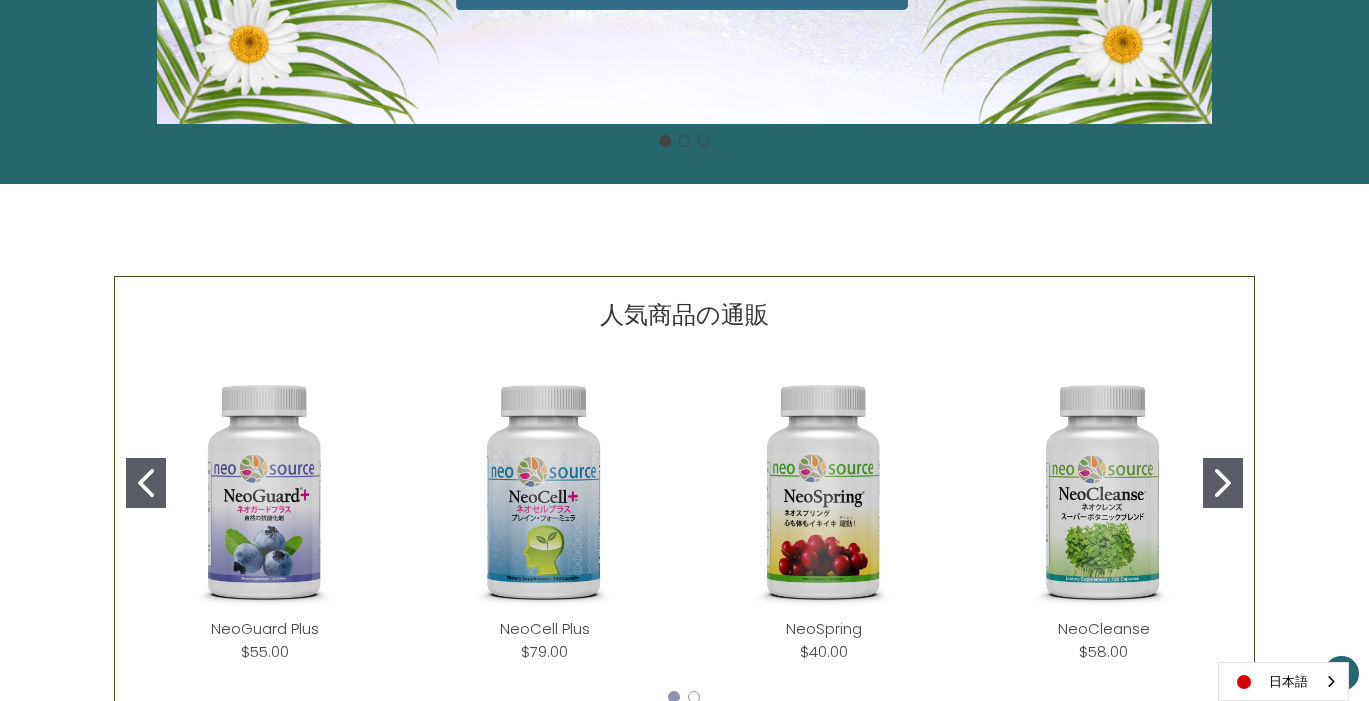 scroll, scrollTop: 335, scrollLeft: 0, axis: vertical 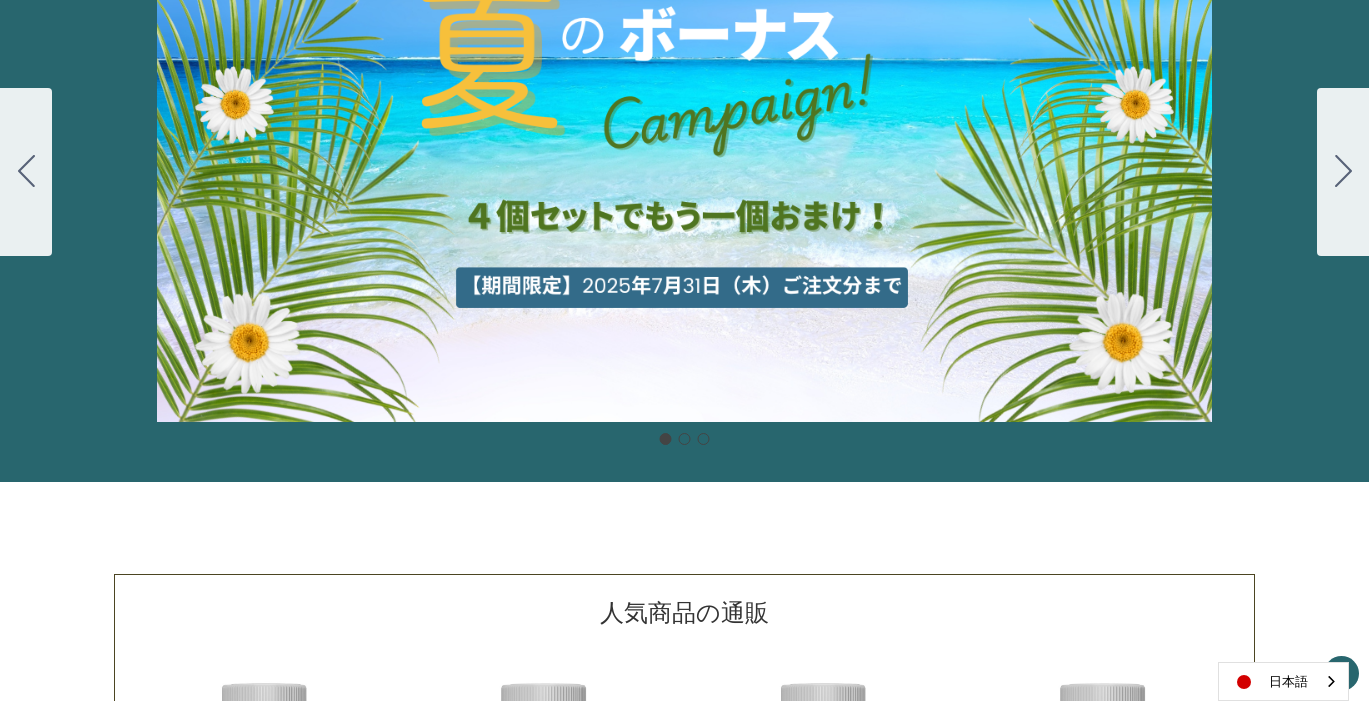 click on "細胞プロテクトセット
通常188ドル
セール価格160ドル
$28 OFF
2025年4月1日～4月30日
12月１日〜23日
販売中" at bounding box center [684, 172] 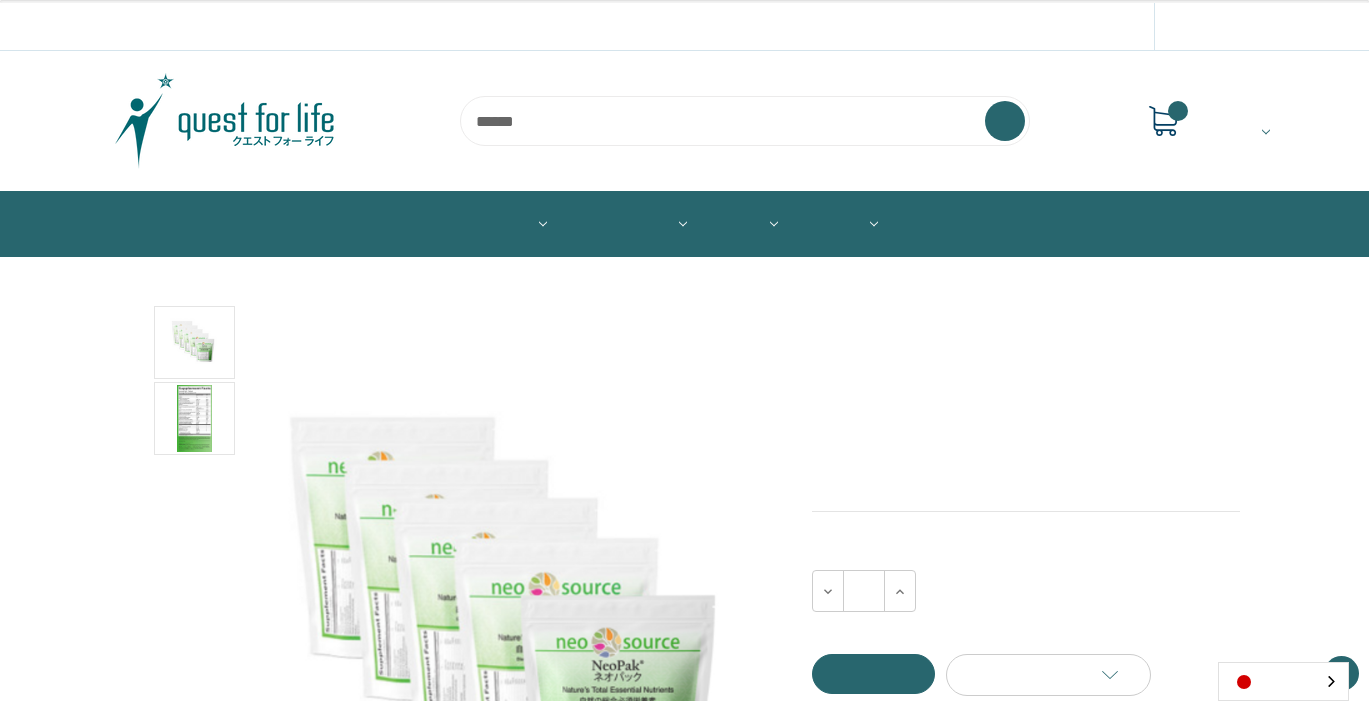 scroll, scrollTop: 396, scrollLeft: 0, axis: vertical 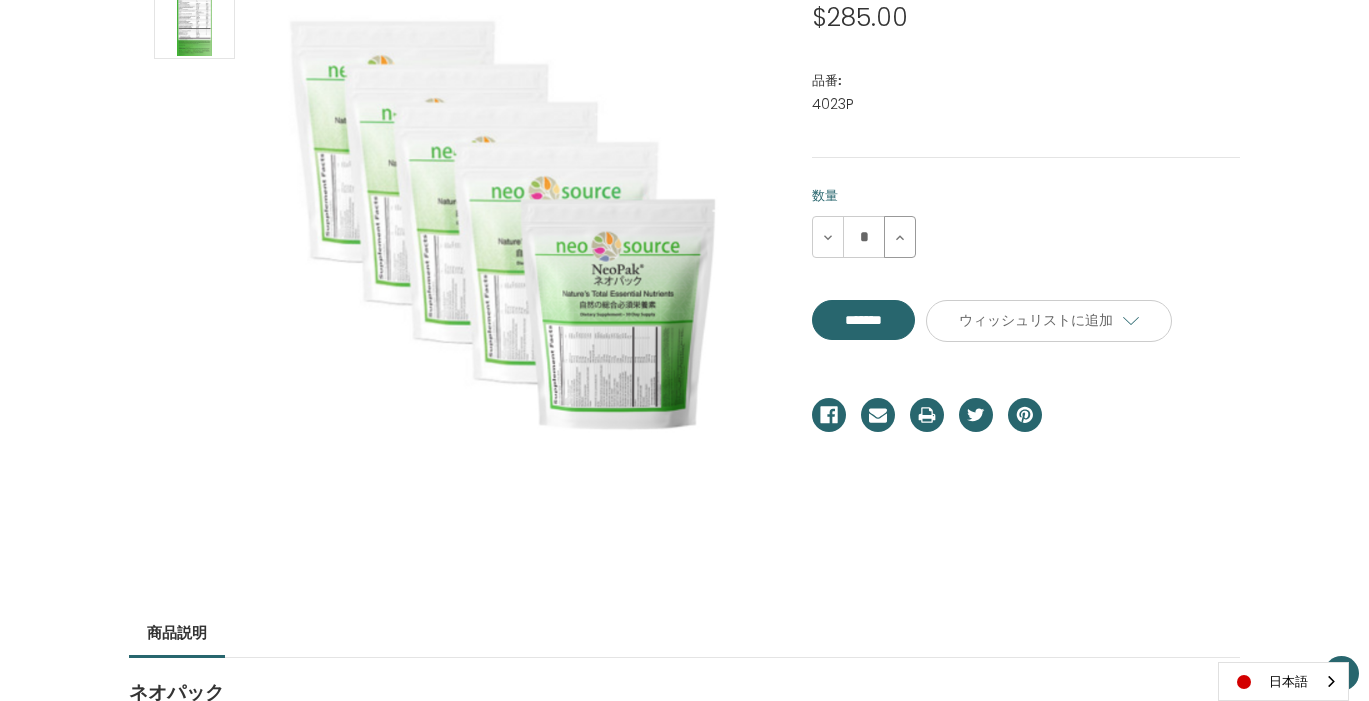 click 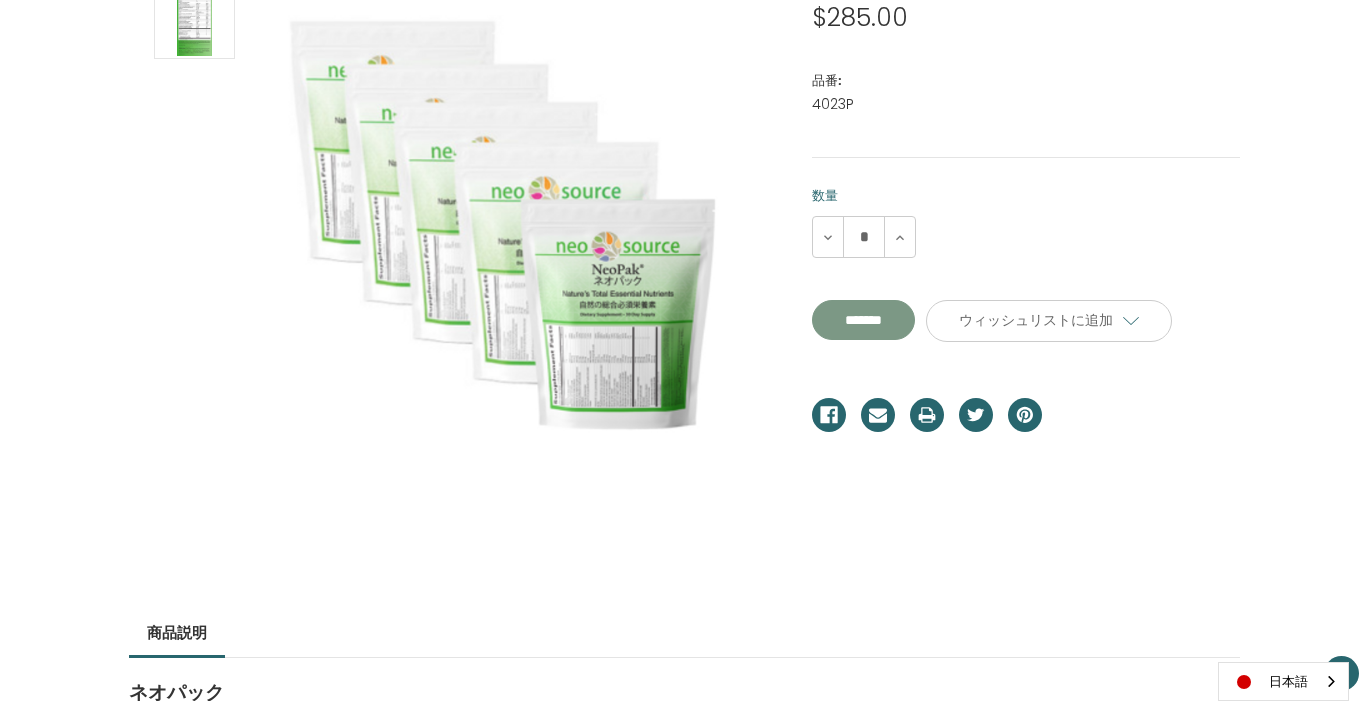 click on "**********" at bounding box center [863, 320] 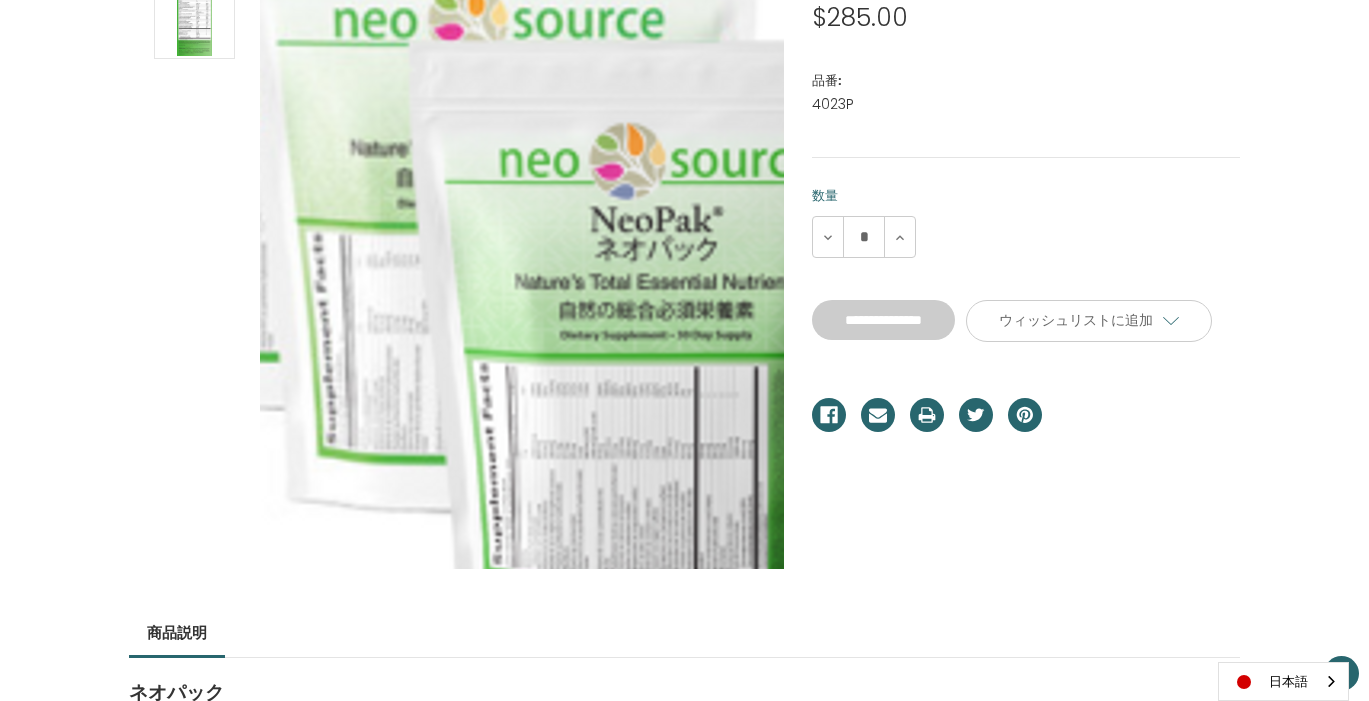 type on "*******" 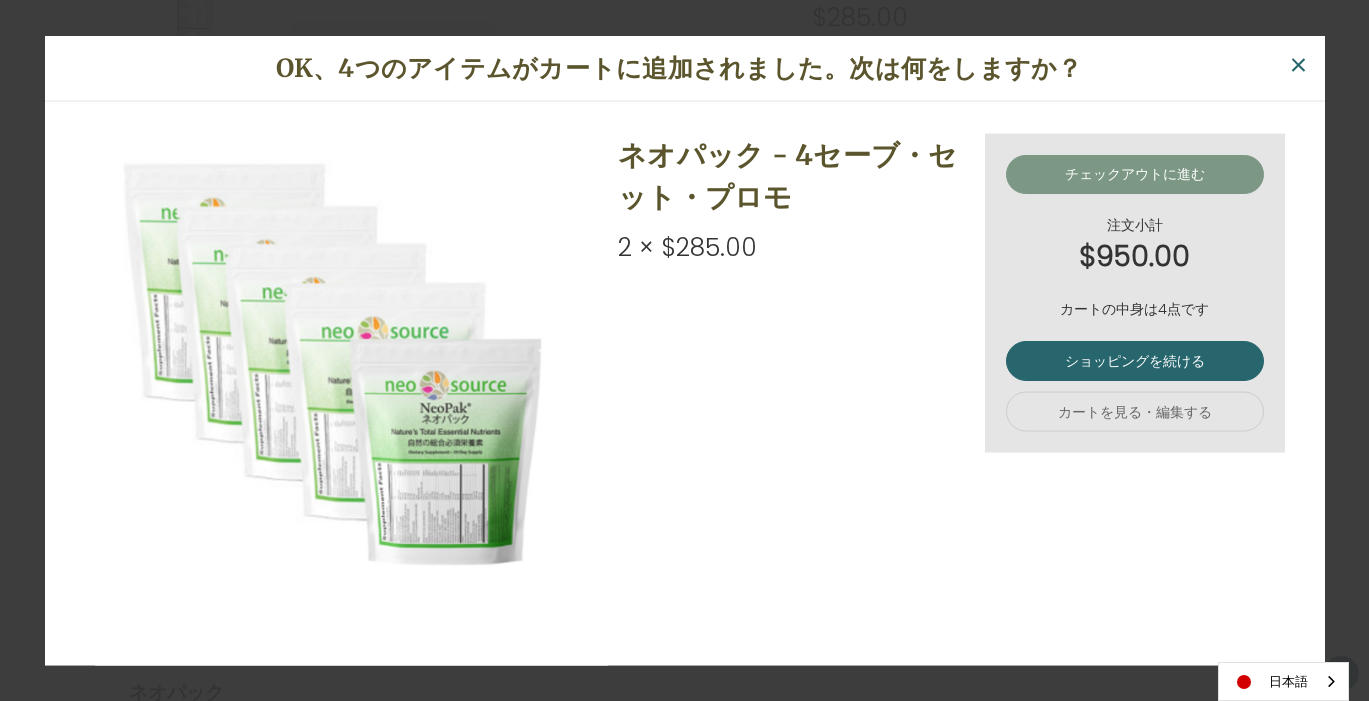 click on "チェックアウトに進む" at bounding box center [1135, 174] 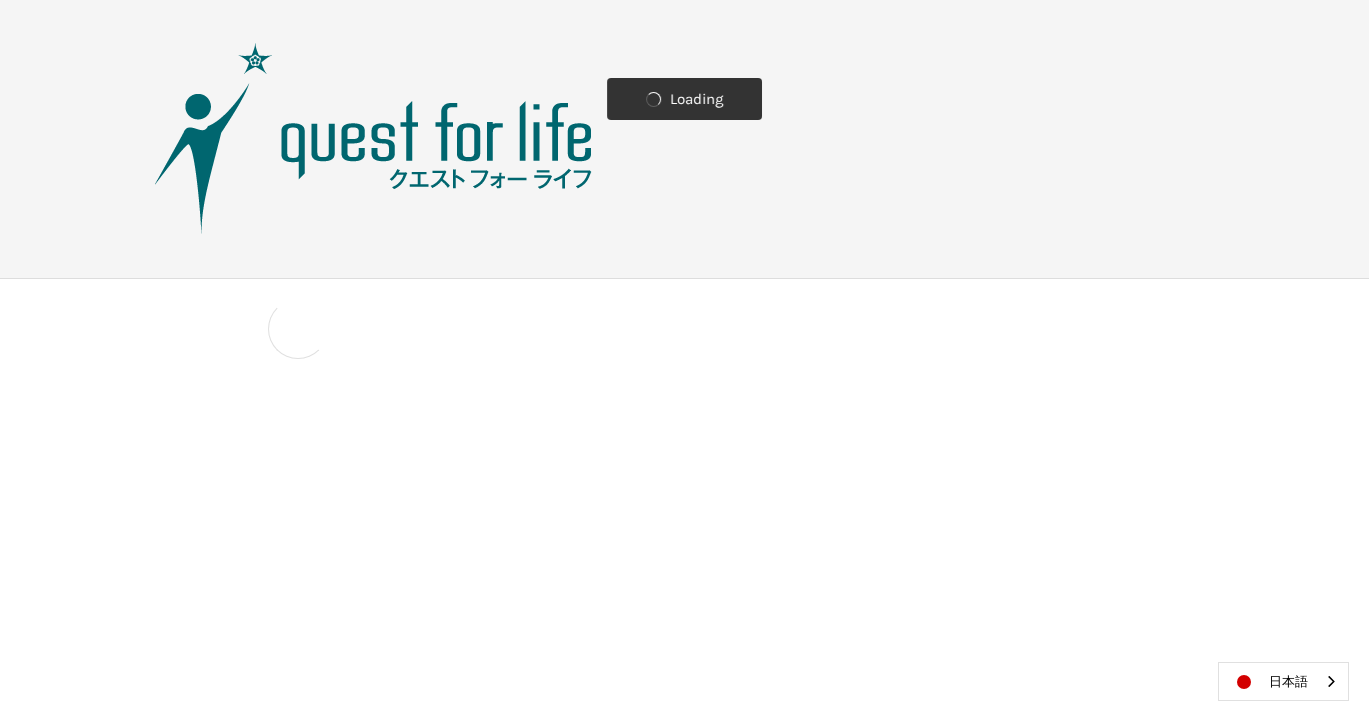 scroll, scrollTop: 0, scrollLeft: 0, axis: both 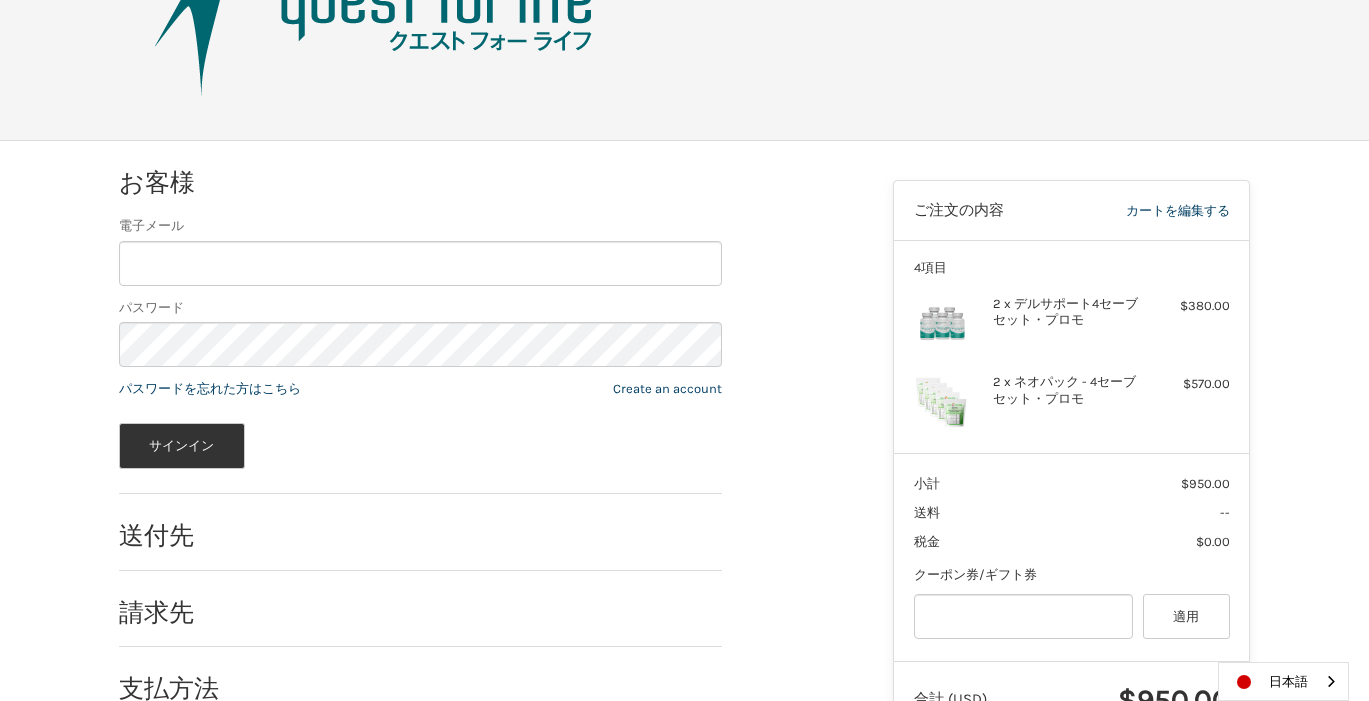 drag, startPoint x: 62, startPoint y: 11, endPoint x: -41, endPoint y: 2, distance: 103.392456 